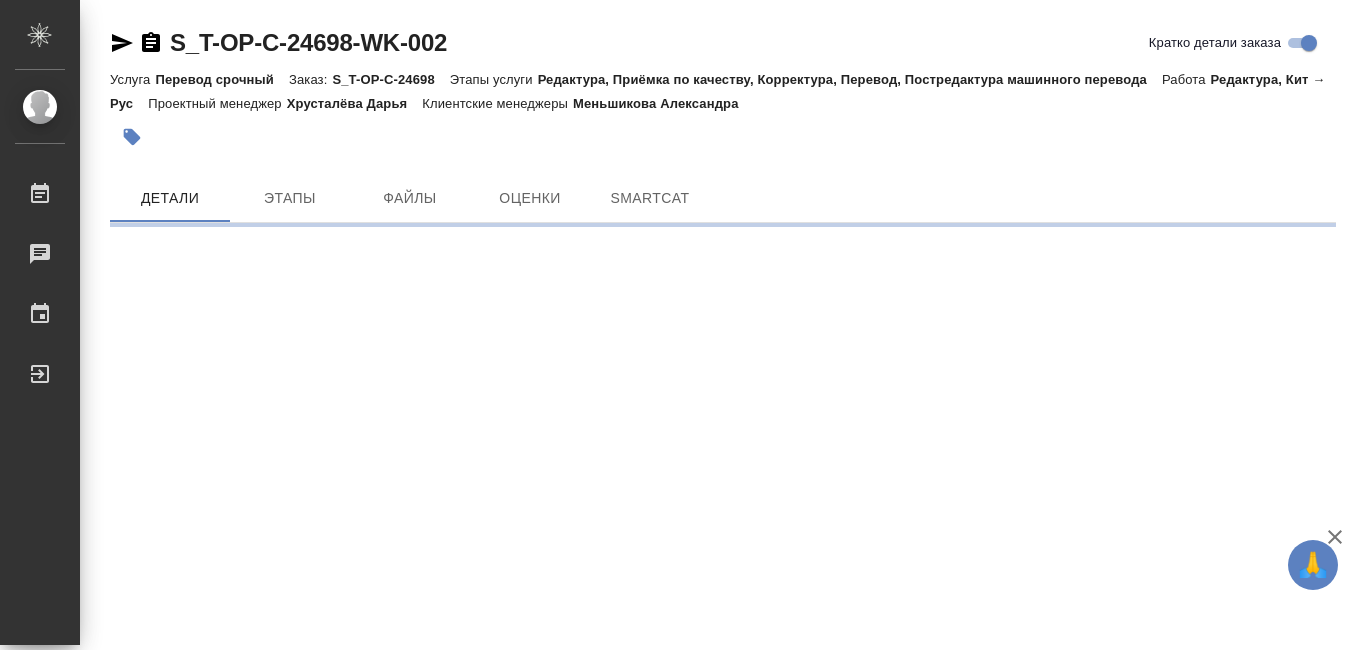 scroll, scrollTop: 0, scrollLeft: 0, axis: both 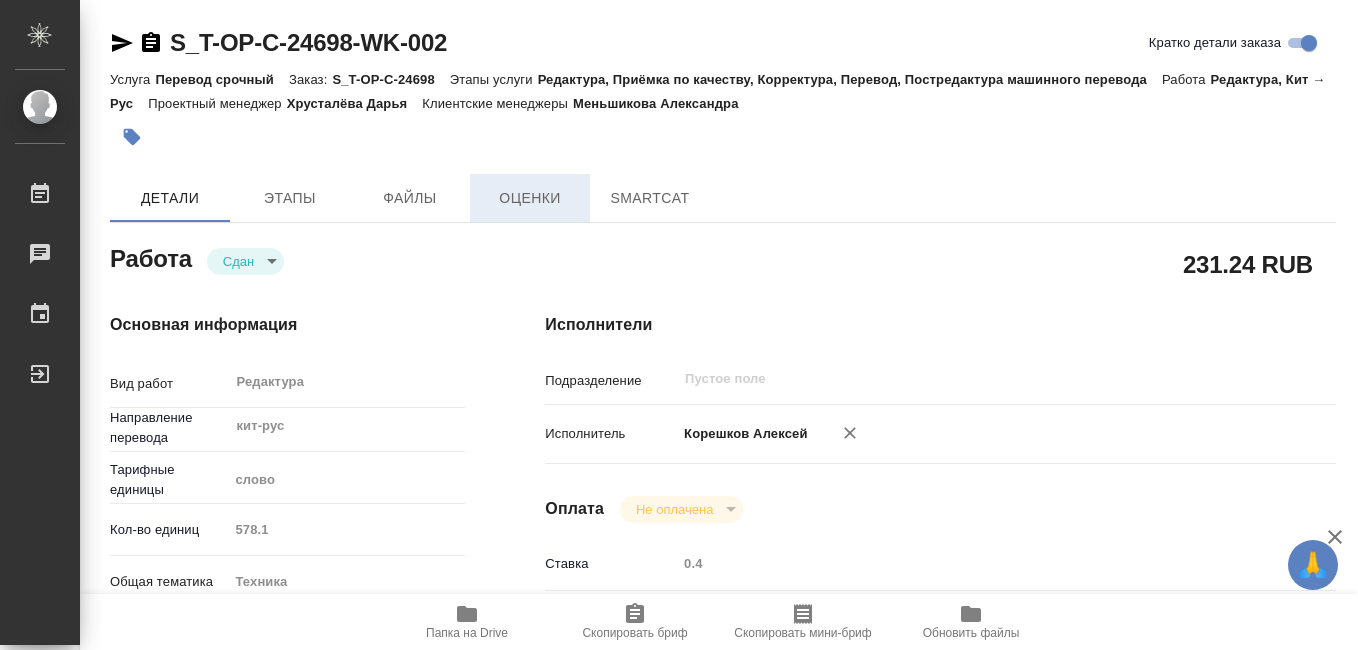 type on "x" 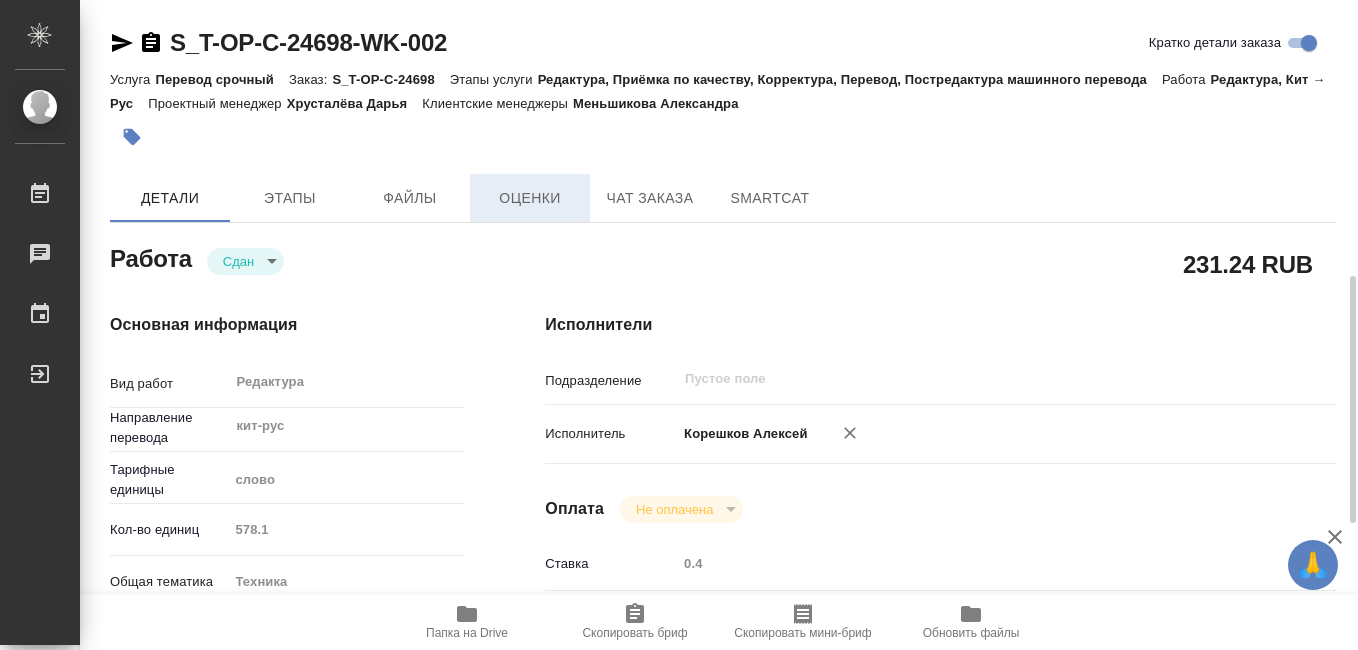 scroll, scrollTop: 200, scrollLeft: 0, axis: vertical 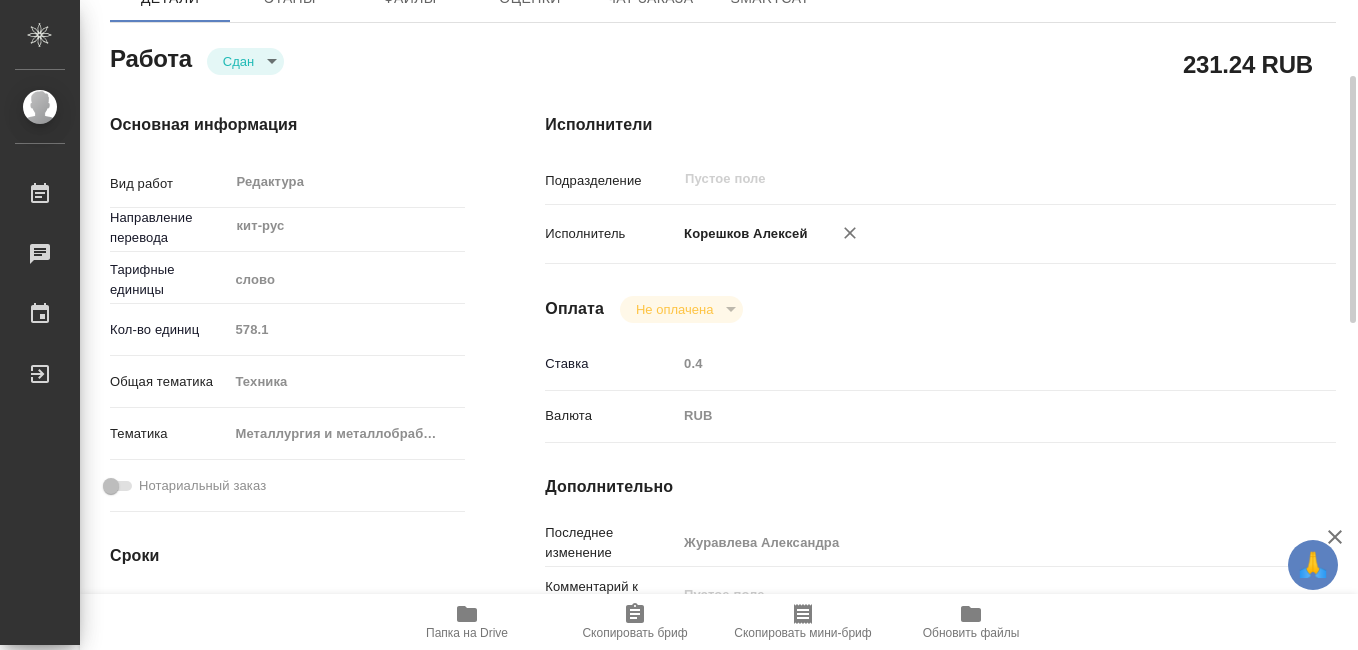 type on "x" 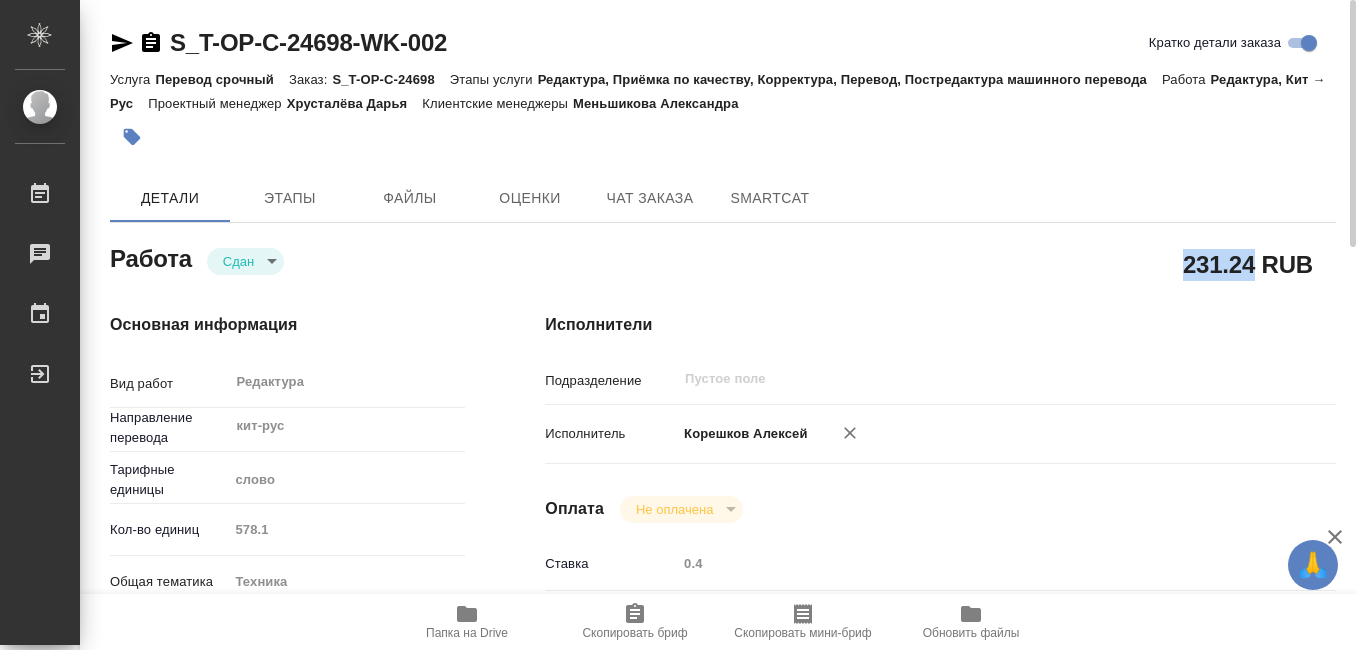 drag, startPoint x: 1182, startPoint y: 264, endPoint x: 1253, endPoint y: 267, distance: 71.063354 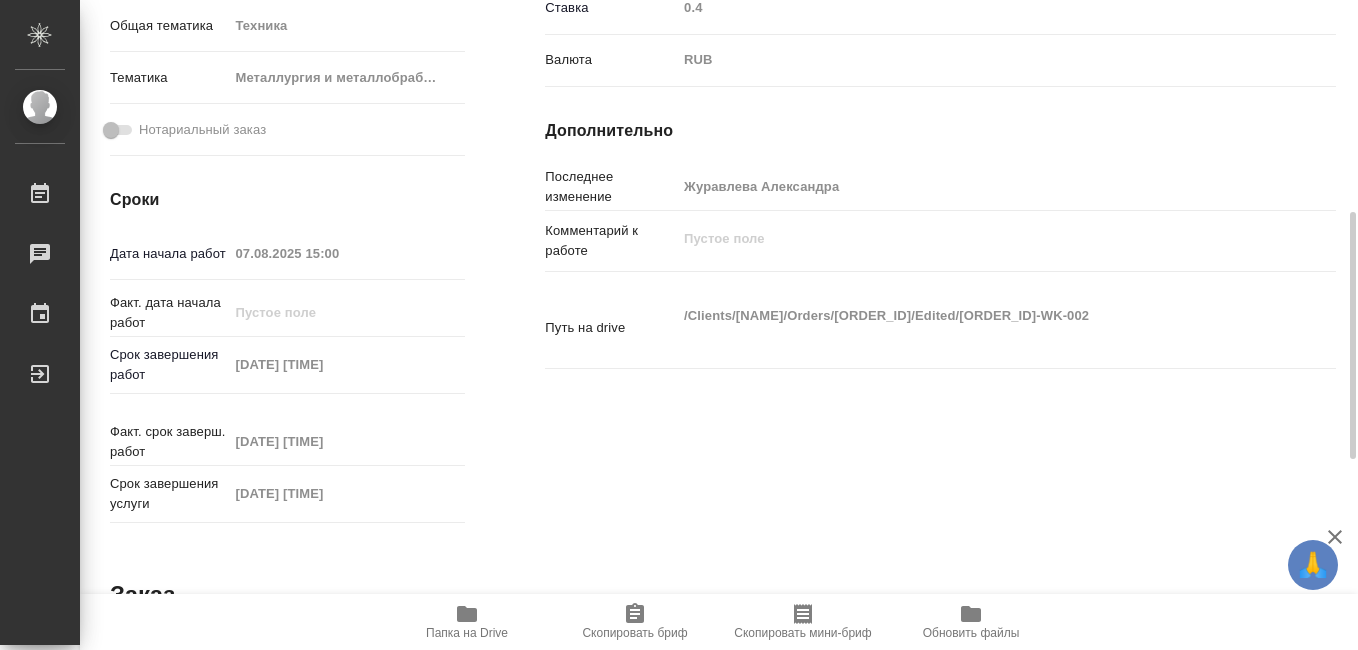scroll, scrollTop: 56, scrollLeft: 0, axis: vertical 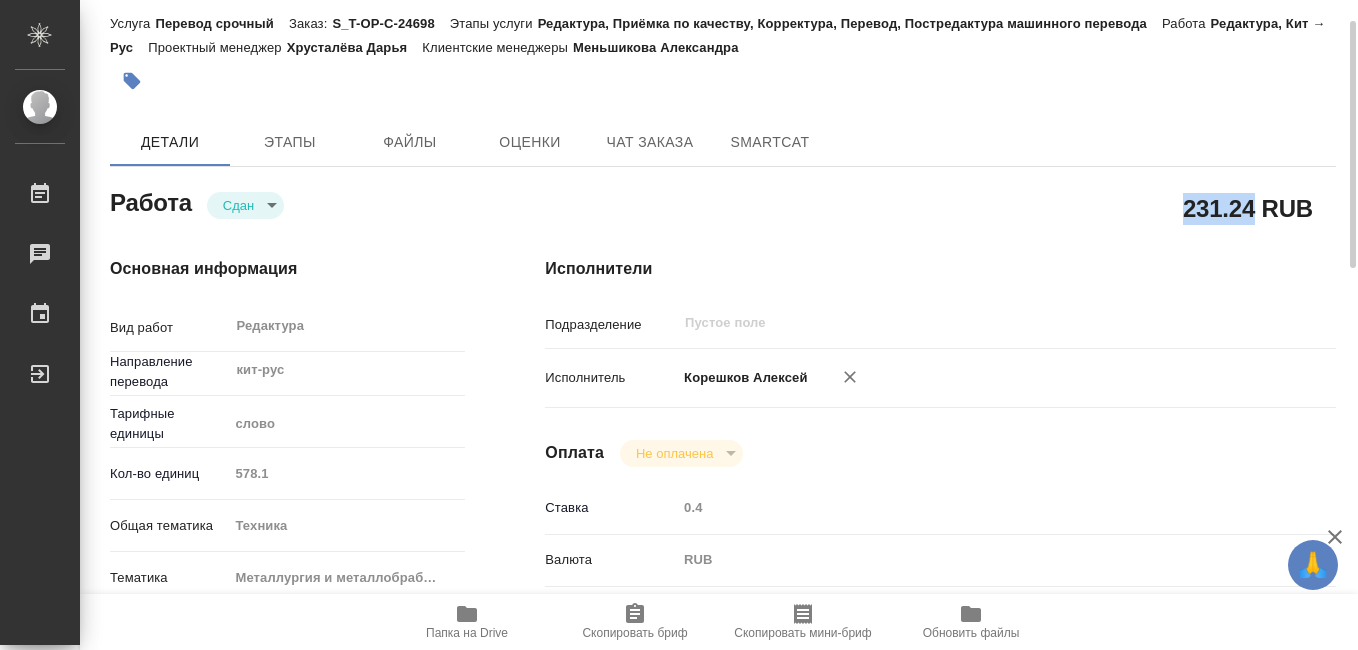 copy on "231.24" 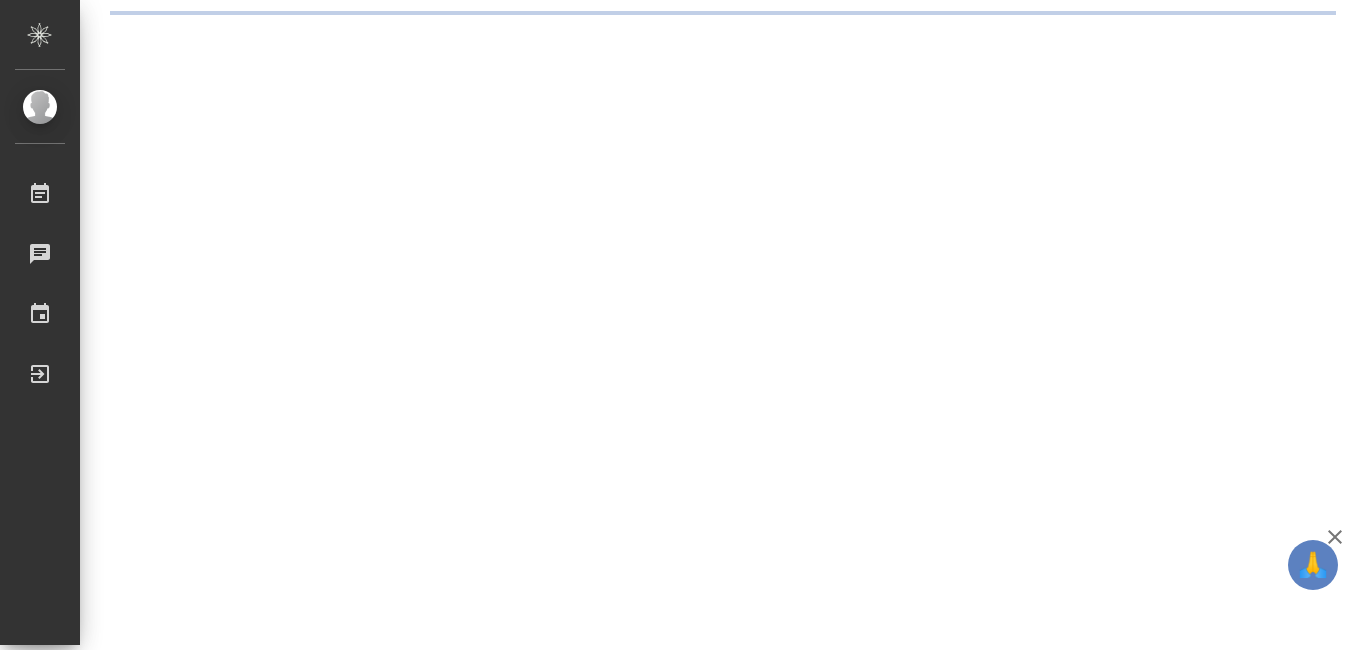 scroll, scrollTop: 0, scrollLeft: 0, axis: both 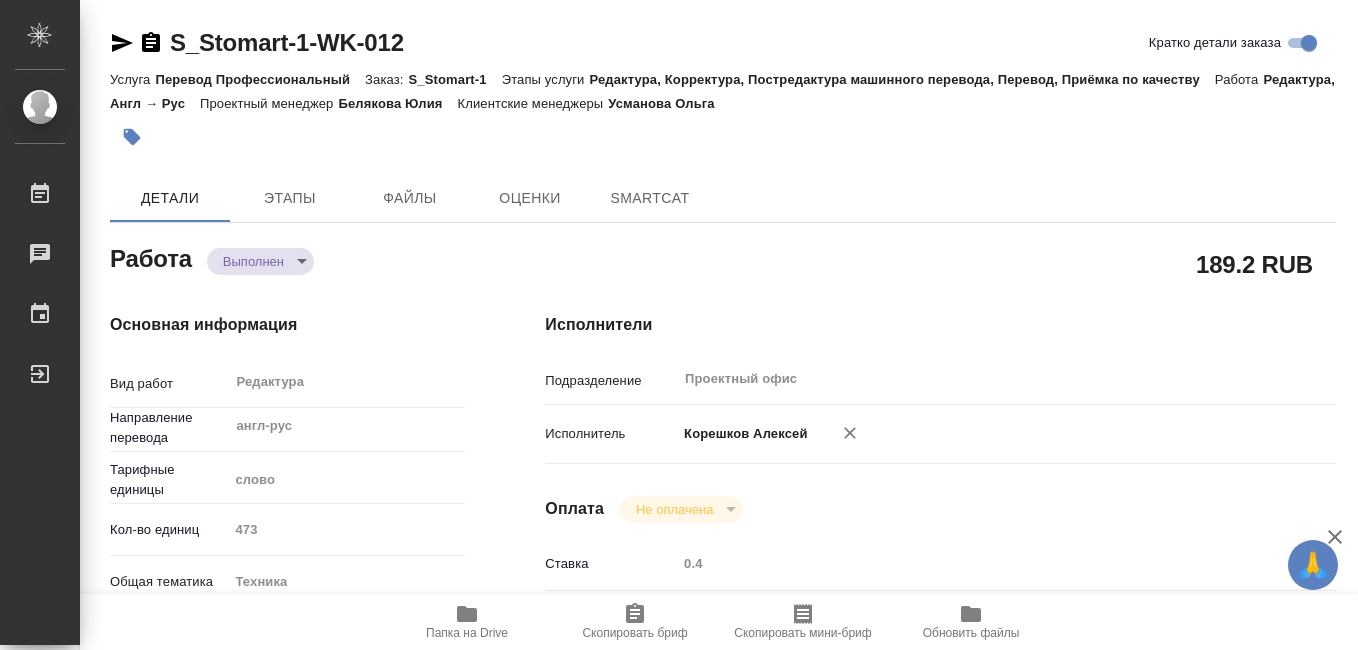 type on "x" 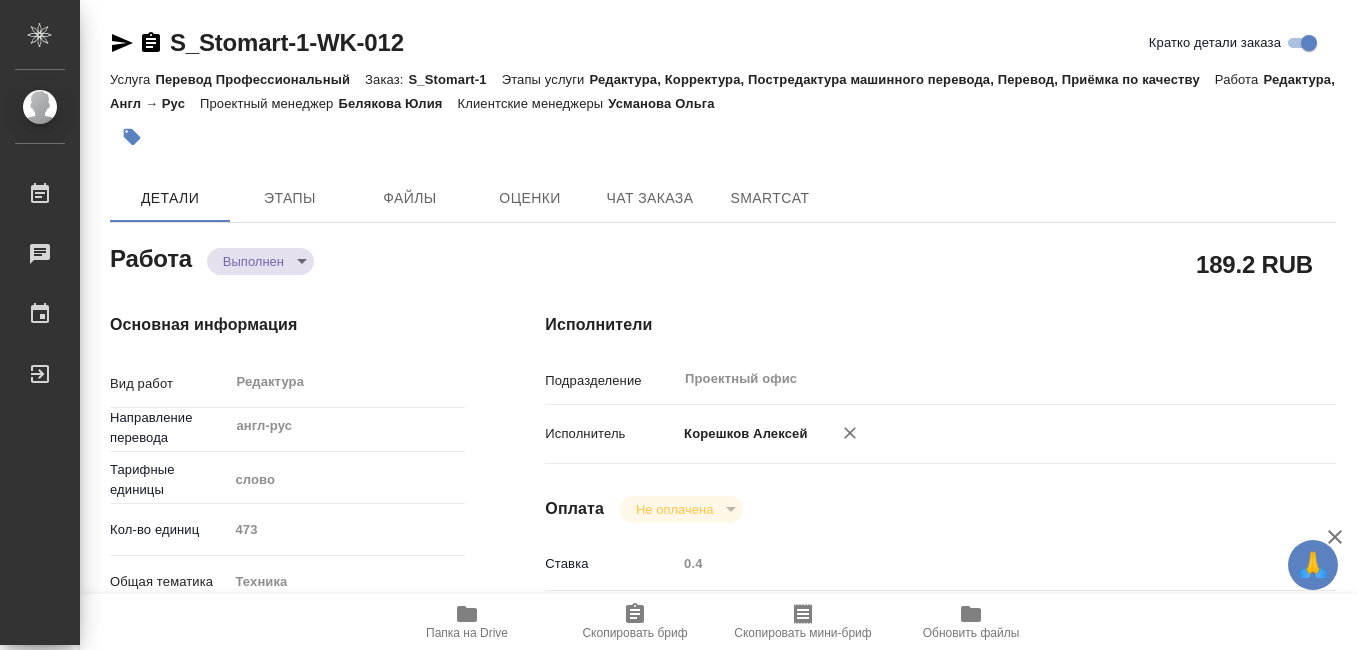 type on "x" 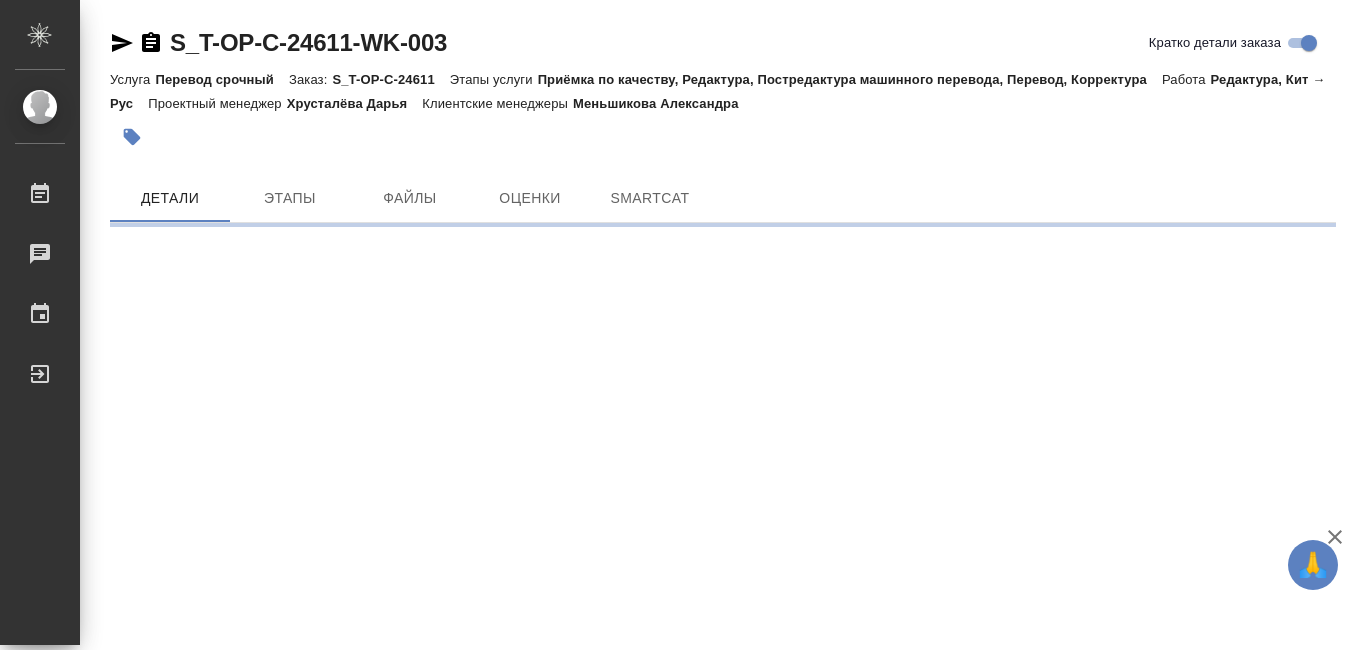 scroll, scrollTop: 0, scrollLeft: 0, axis: both 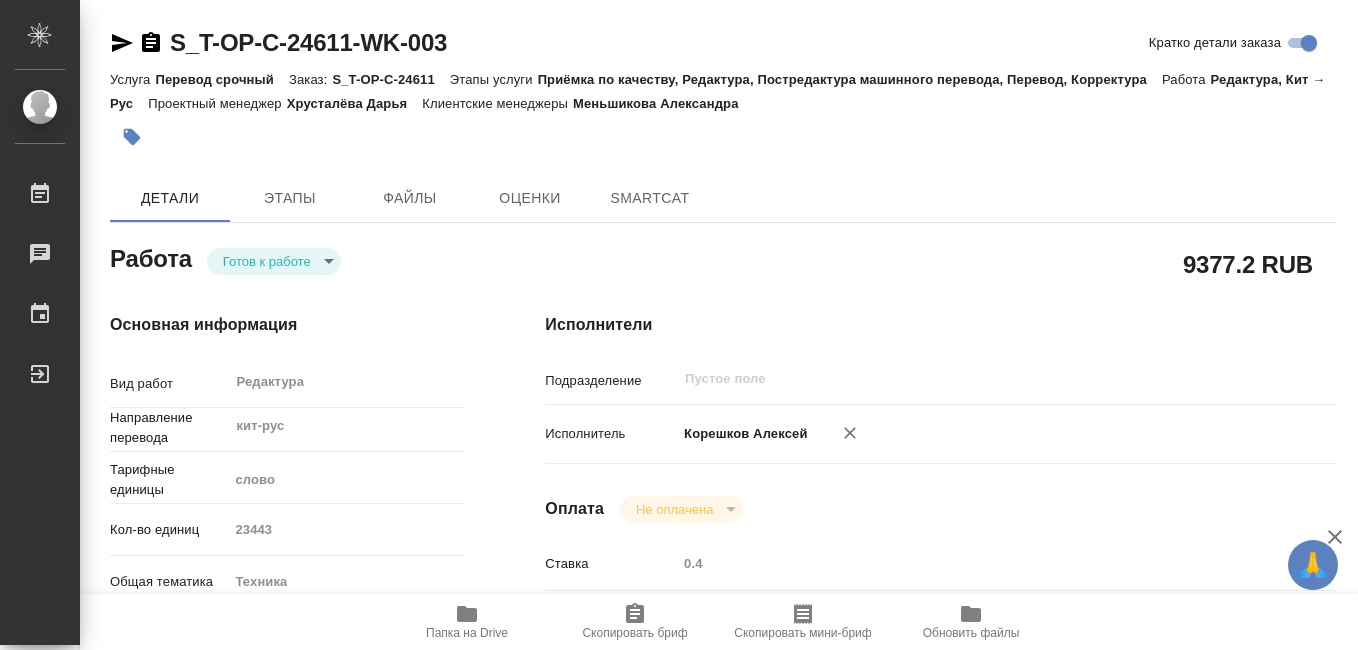 type on "x" 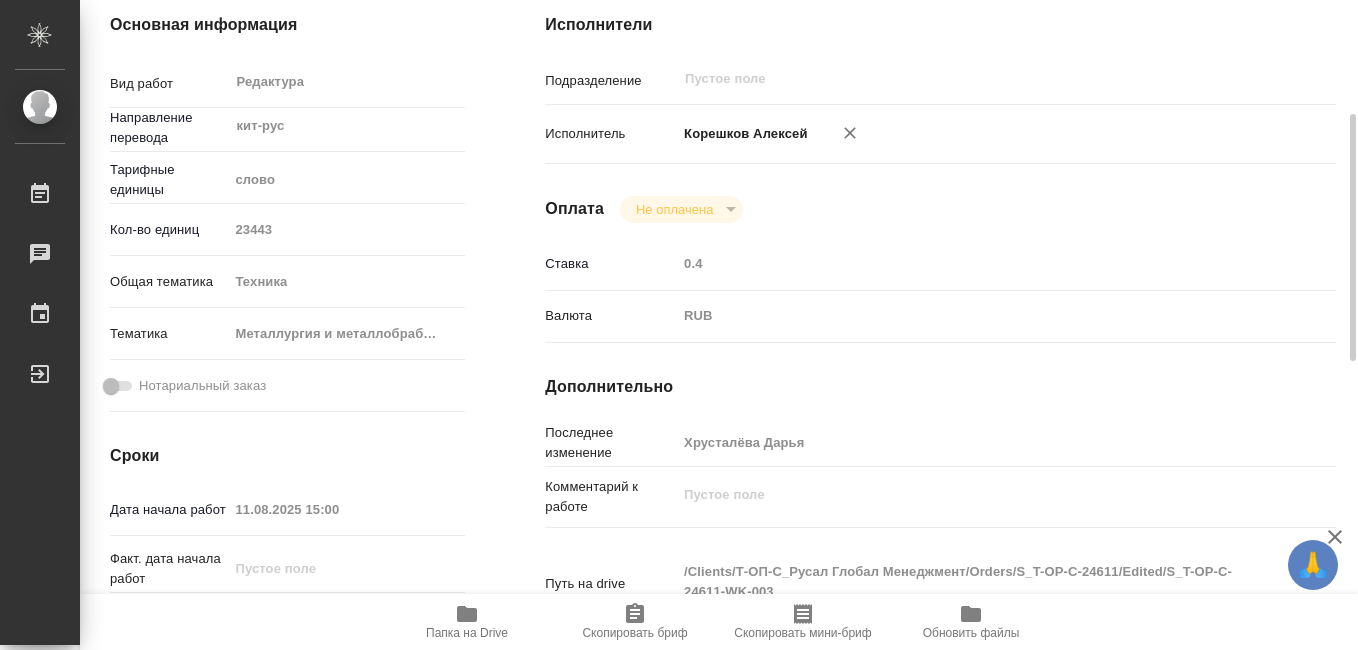type on "x" 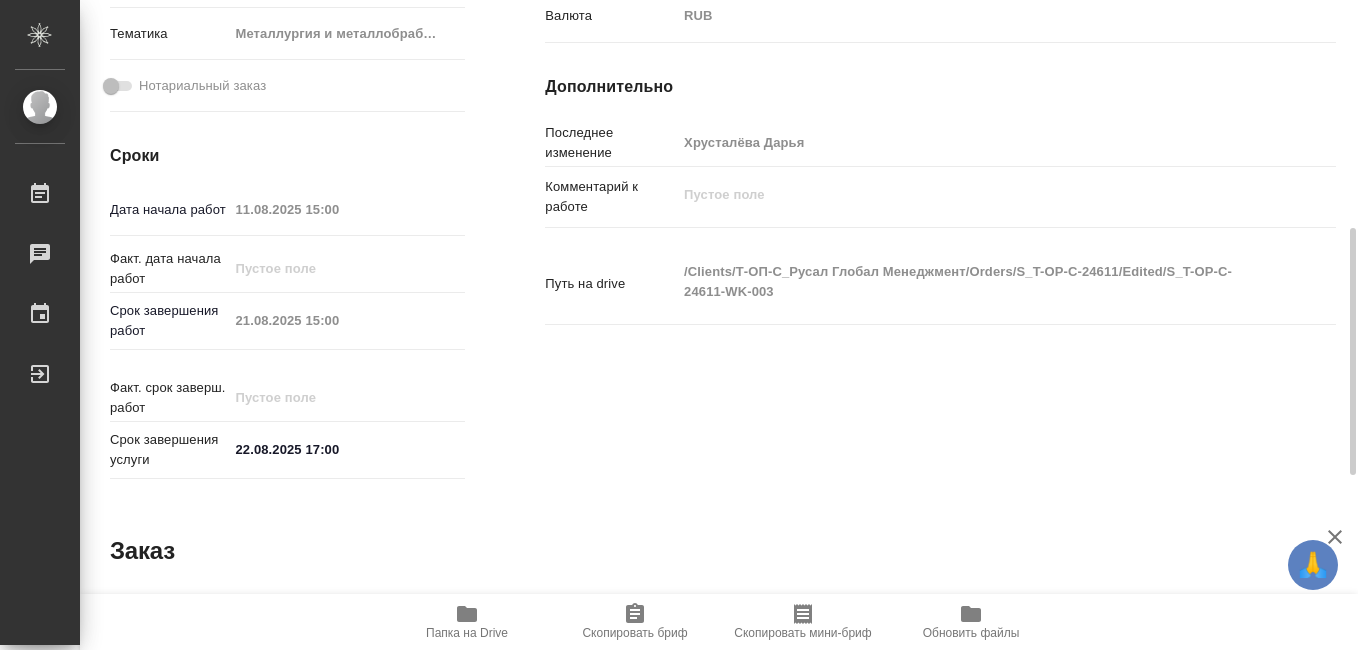 type on "x" 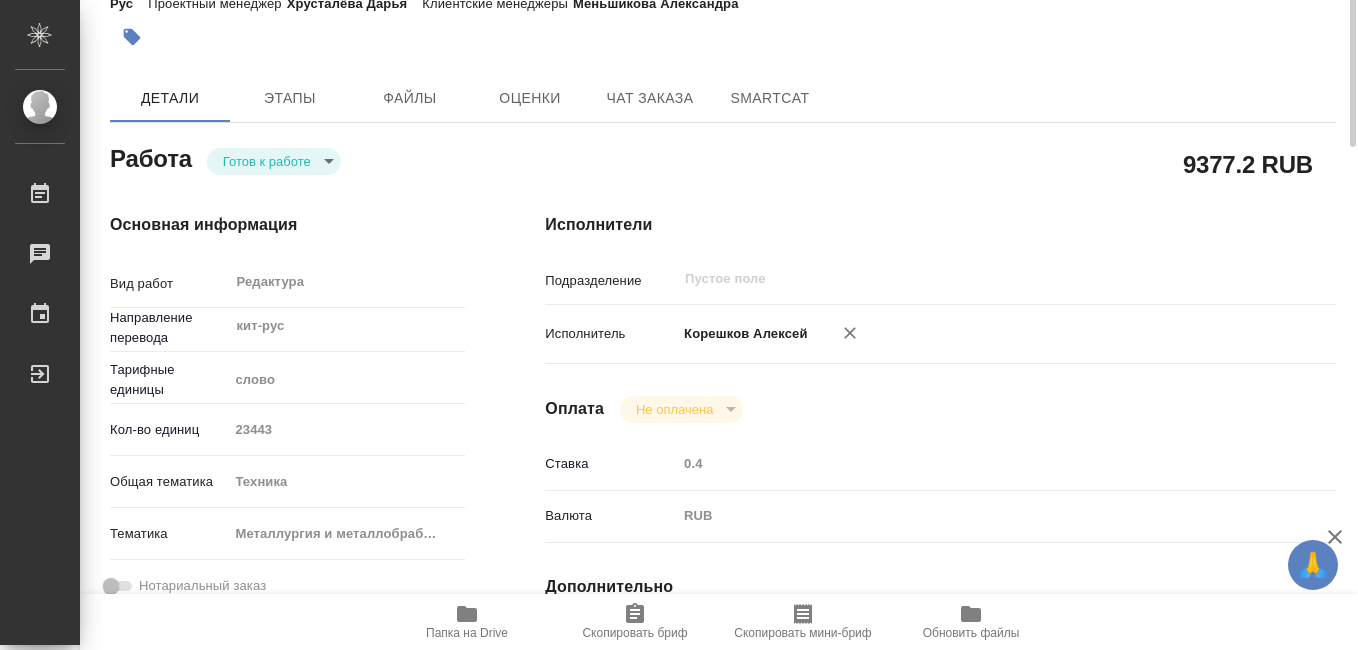 scroll, scrollTop: 0, scrollLeft: 0, axis: both 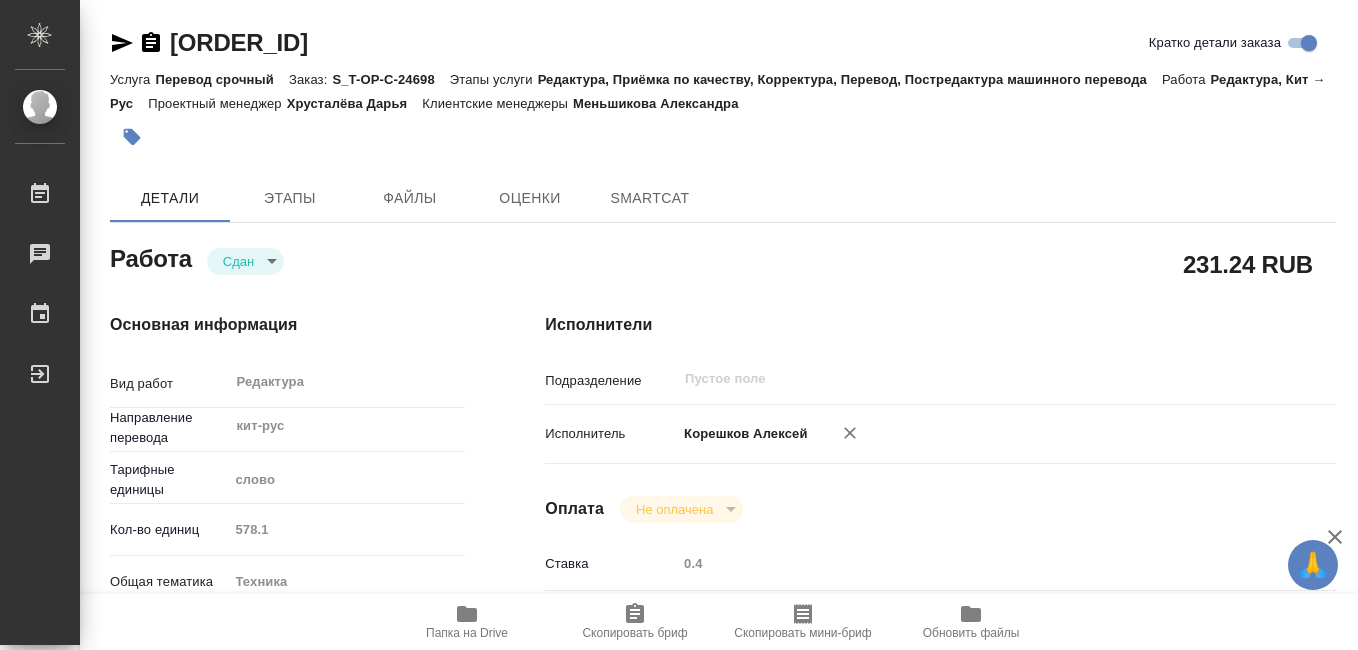 type on "x" 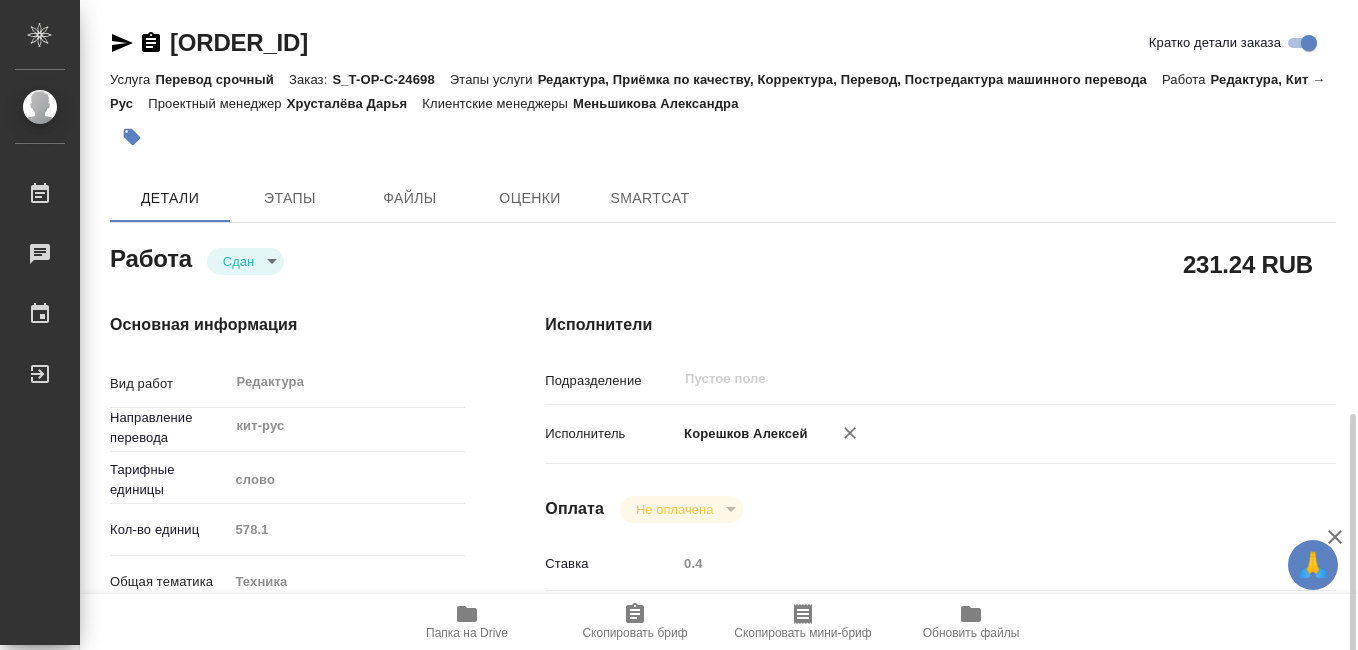 type on "x" 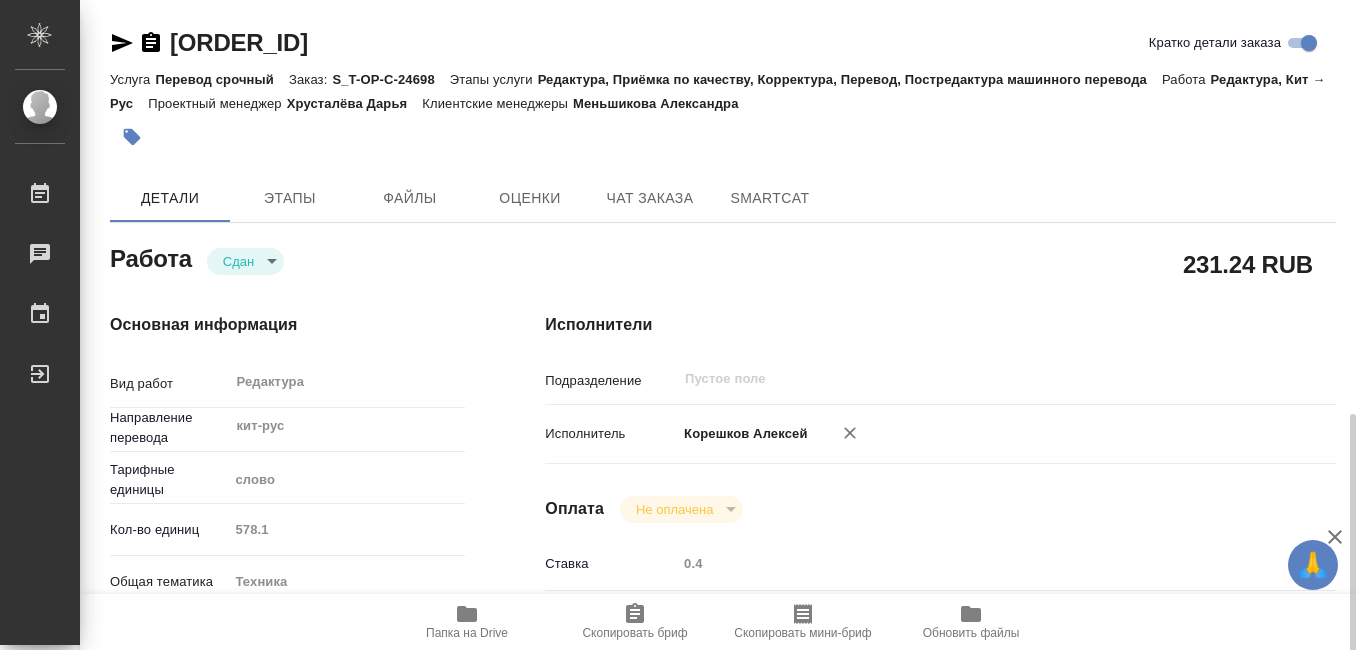 scroll, scrollTop: 300, scrollLeft: 0, axis: vertical 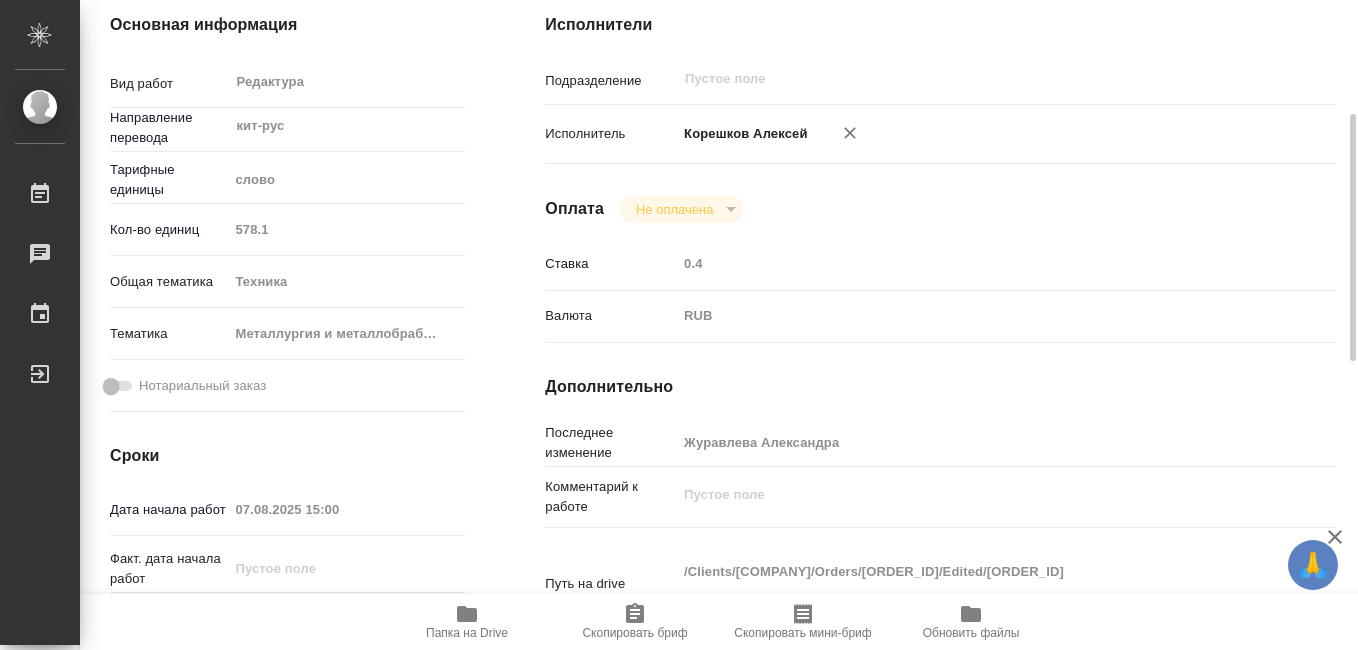 type on "x" 